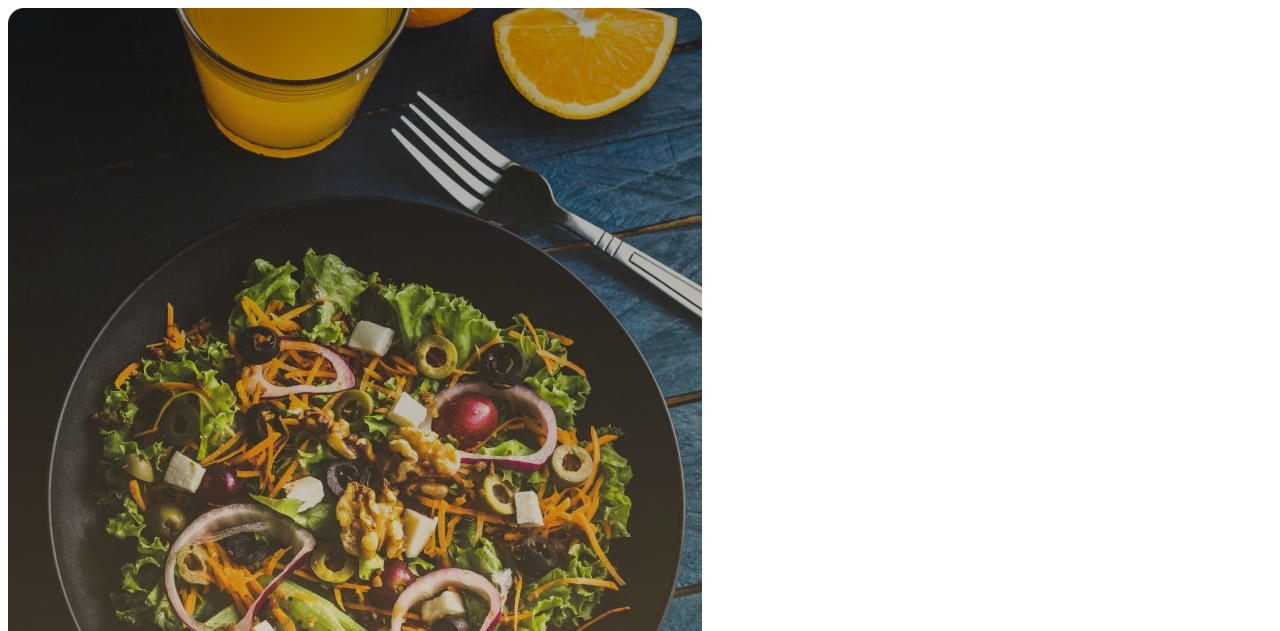 scroll, scrollTop: 0, scrollLeft: 0, axis: both 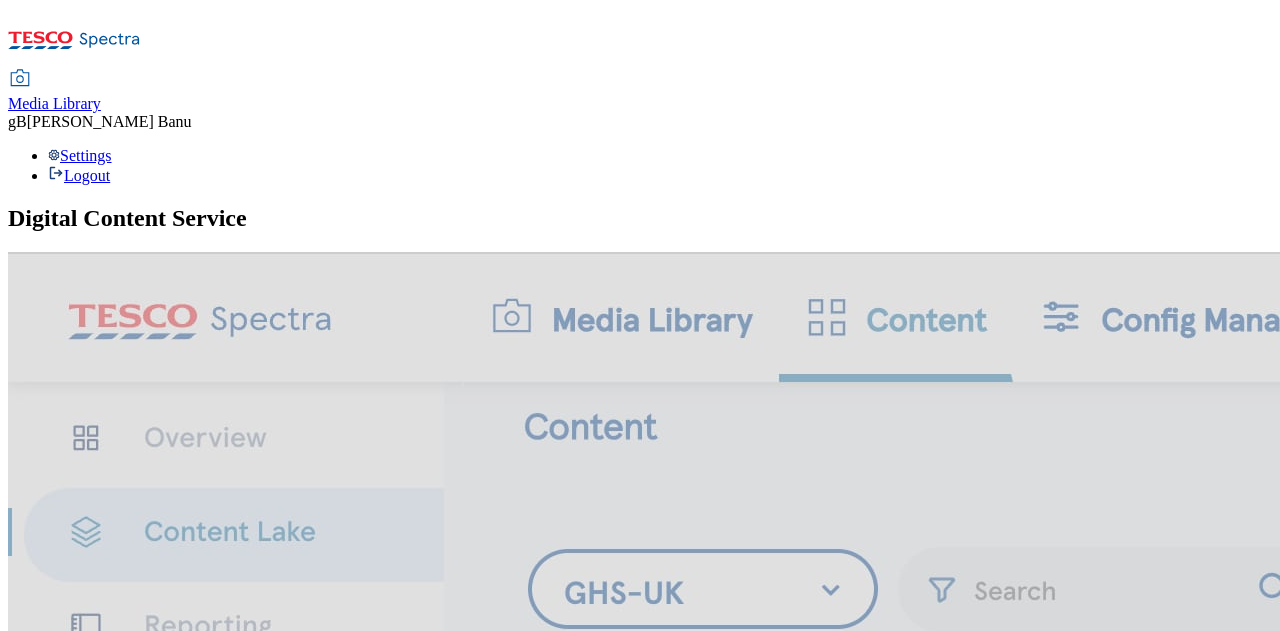 click on "Media Library" at bounding box center [54, 103] 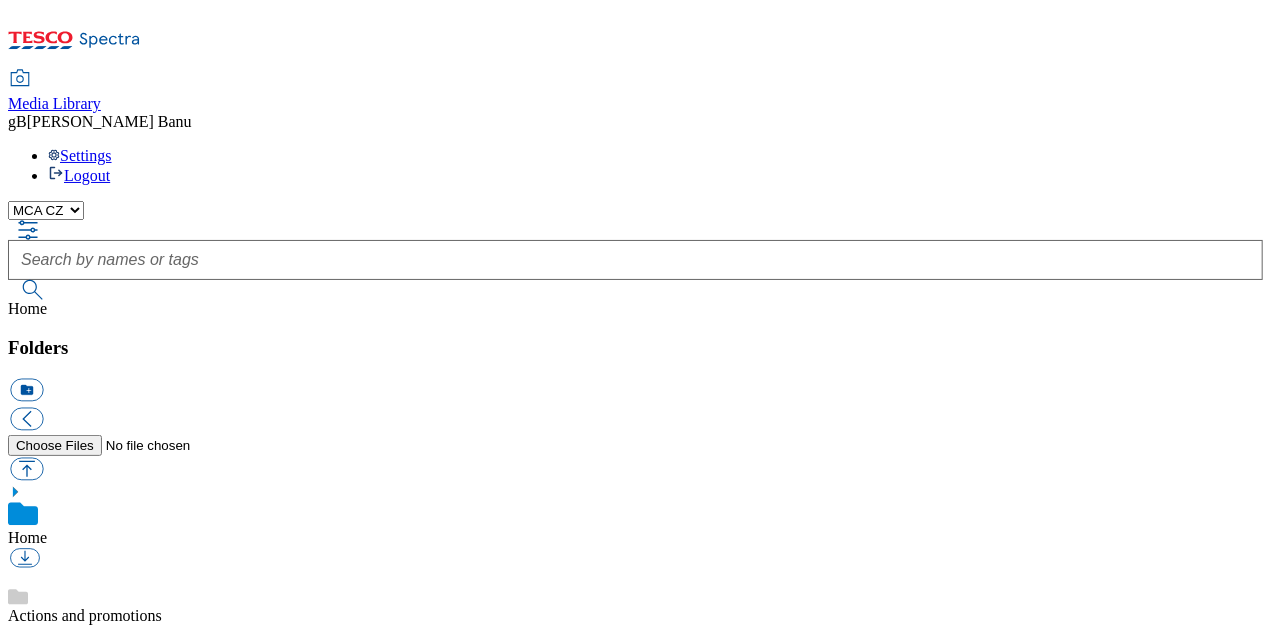 click on "MCA CZ MCA HU MCA MY MCA PL MCA SK MCA TH MCA UK" at bounding box center [46, 210] 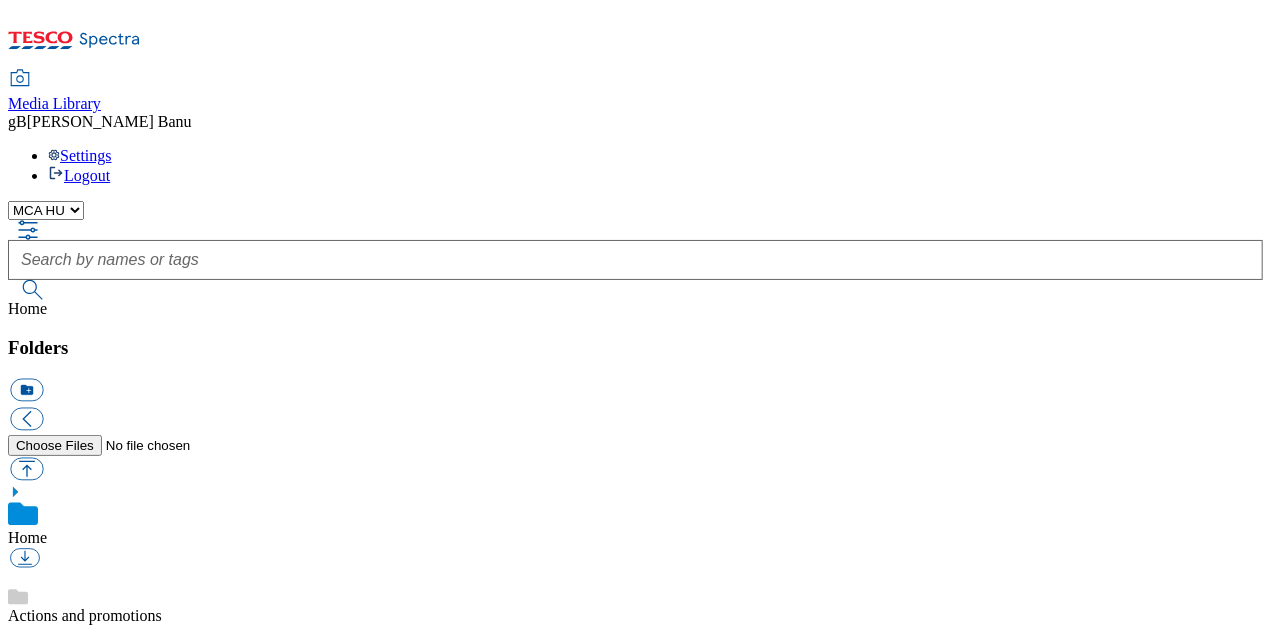 click on "MCA CZ MCA HU MCA MY MCA PL MCA SK MCA TH MCA UK" at bounding box center (46, 210) 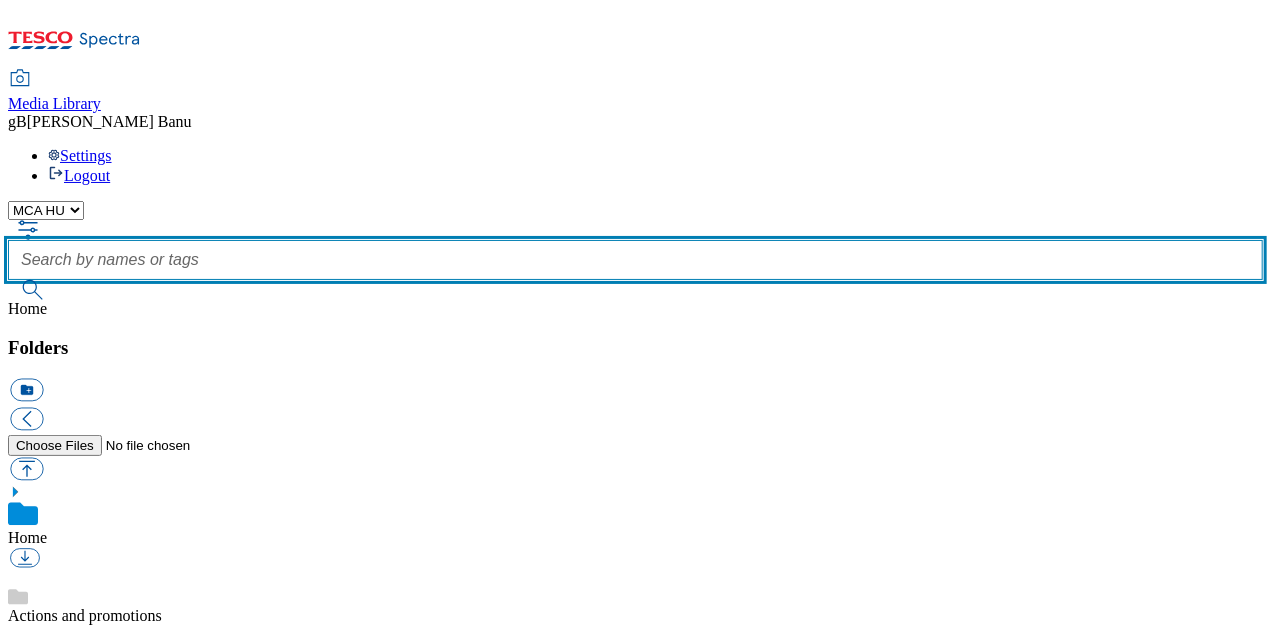 click at bounding box center (635, 260) 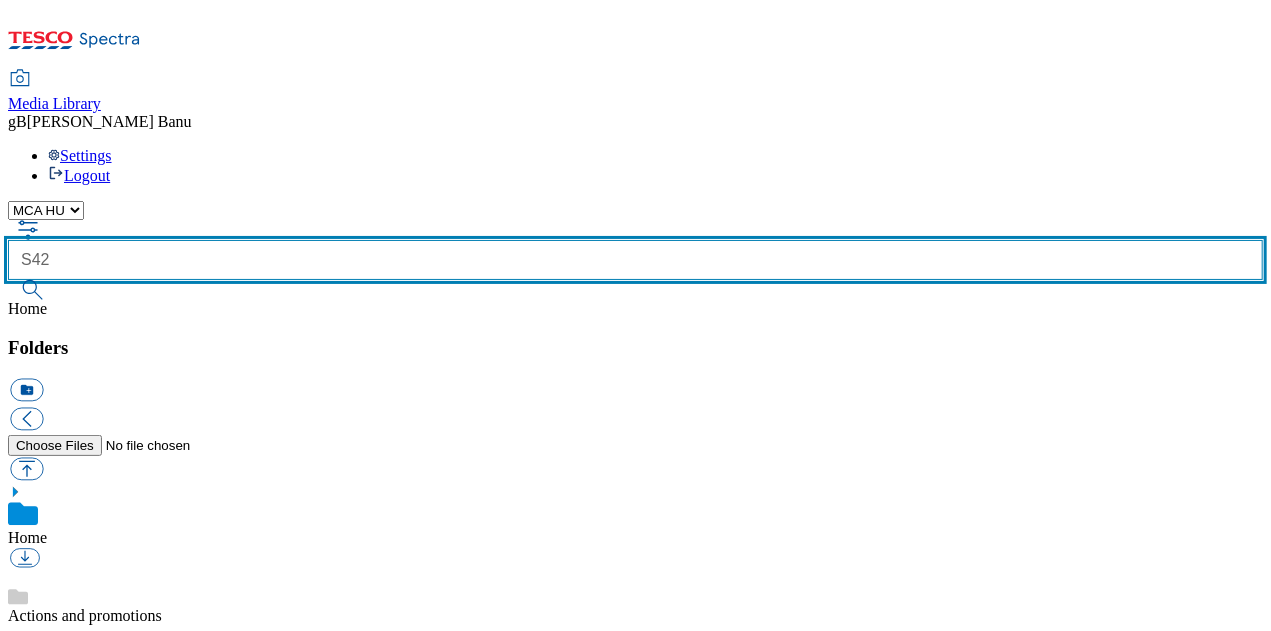 type on "S42" 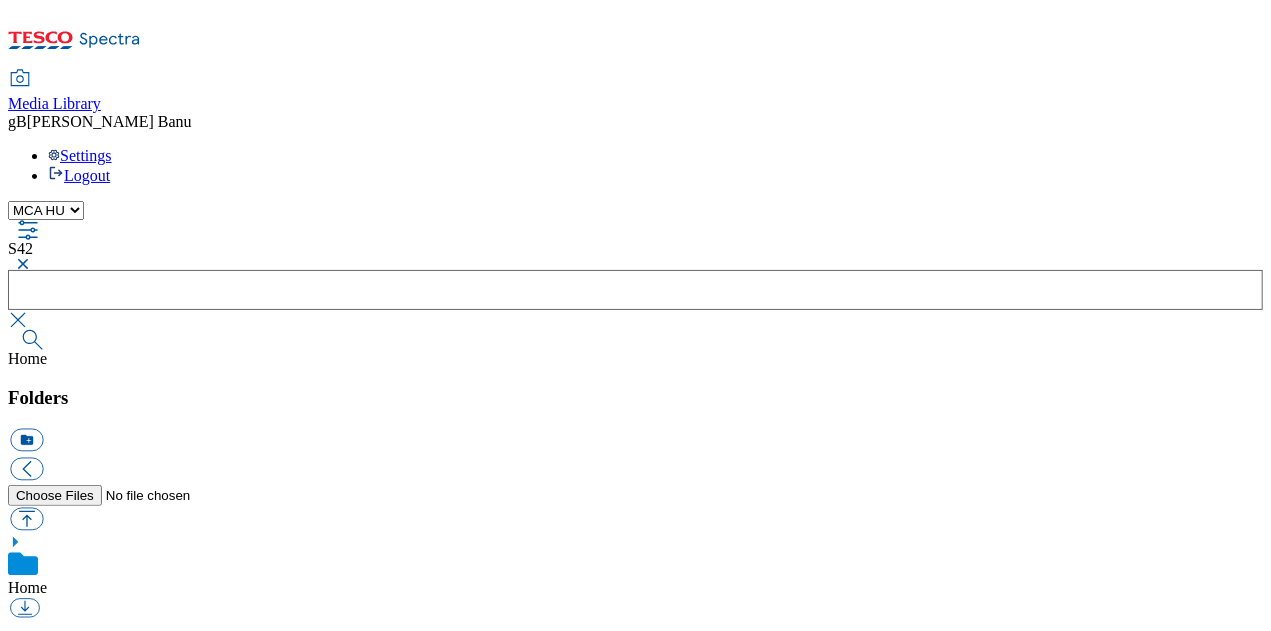 click 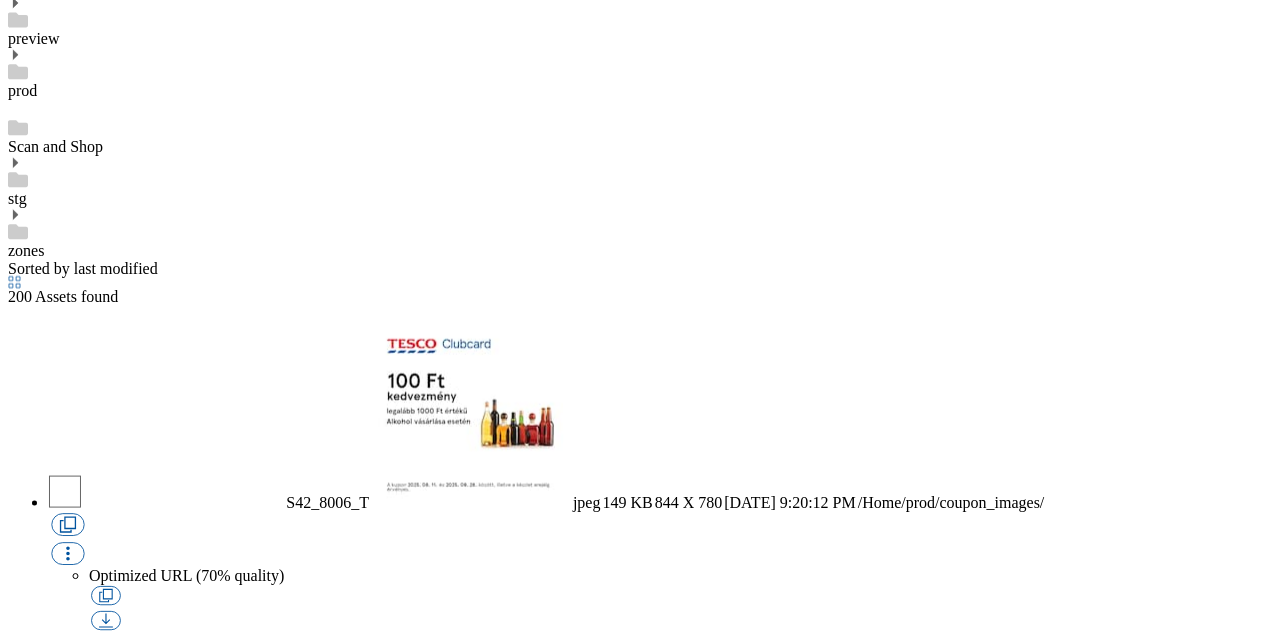 scroll, scrollTop: 1566, scrollLeft: 0, axis: vertical 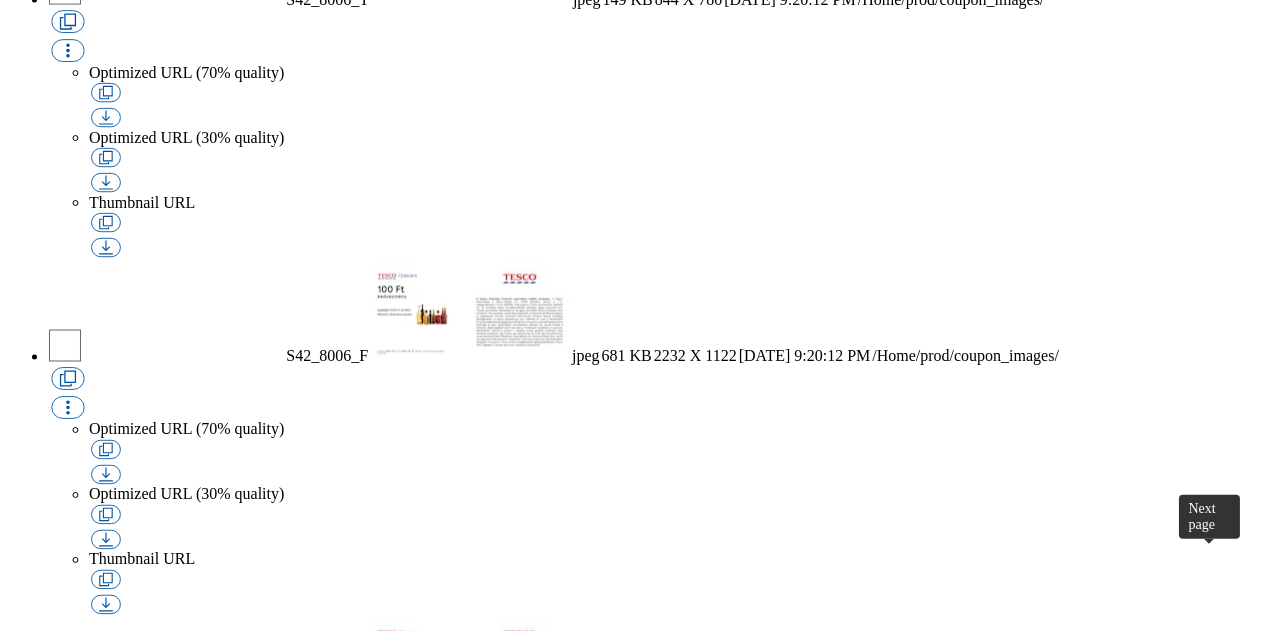 click at bounding box center (26, 10037) 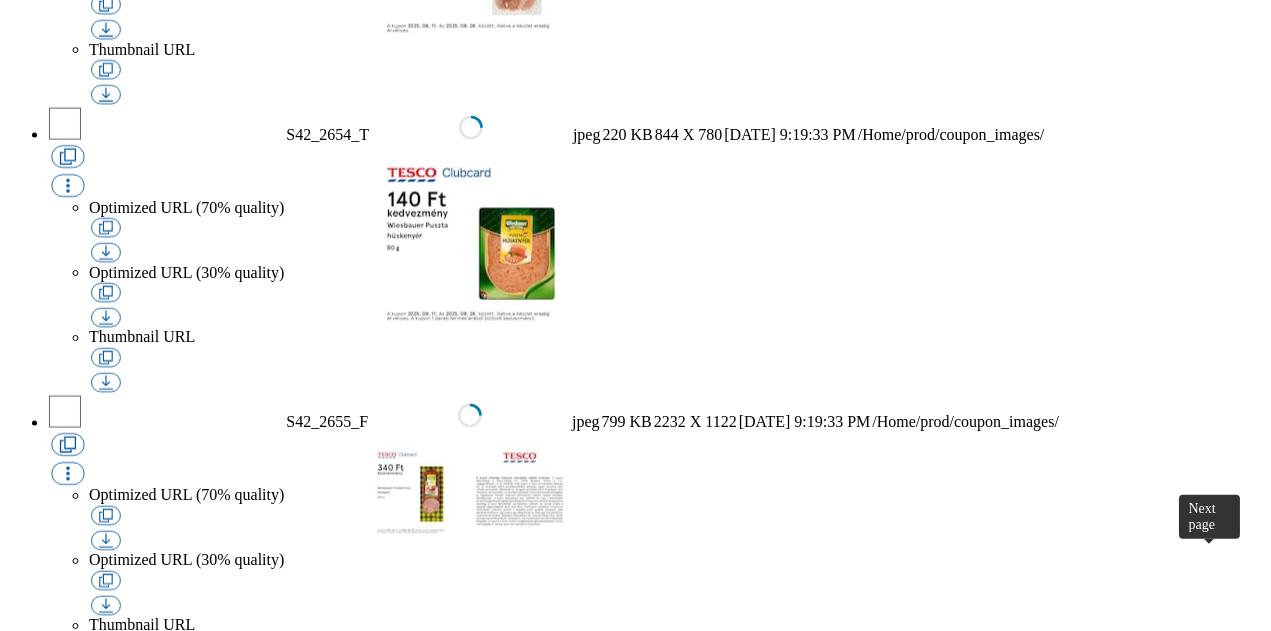 click at bounding box center (26, 7220) 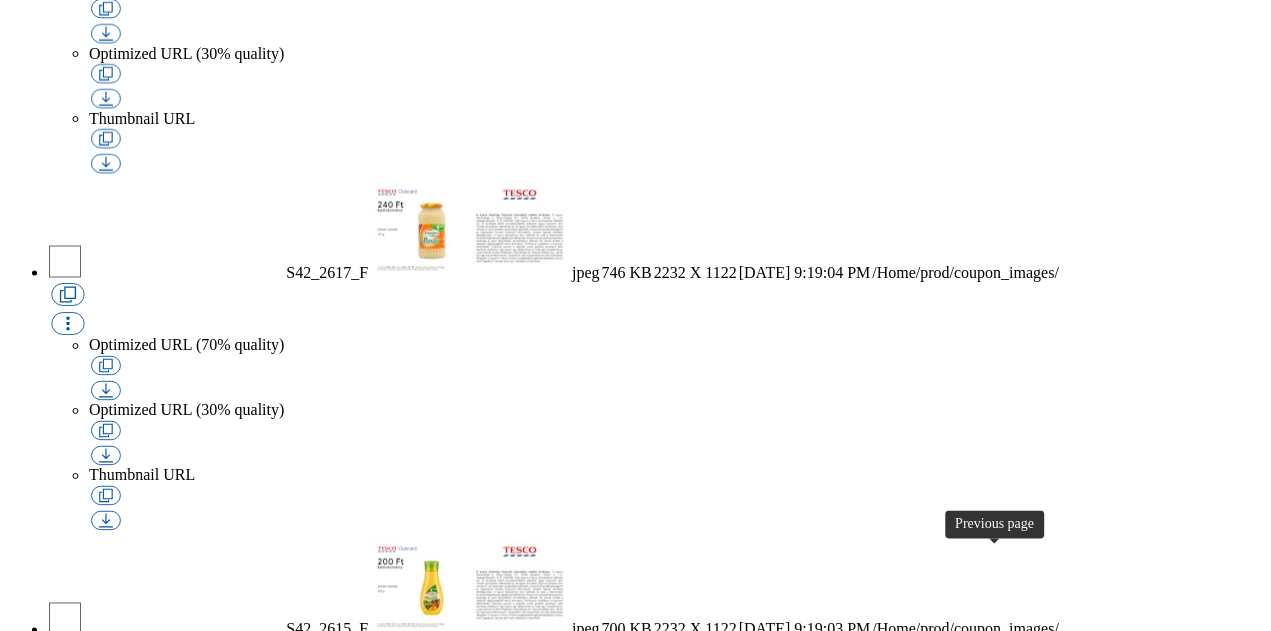 click at bounding box center (26, 9798) 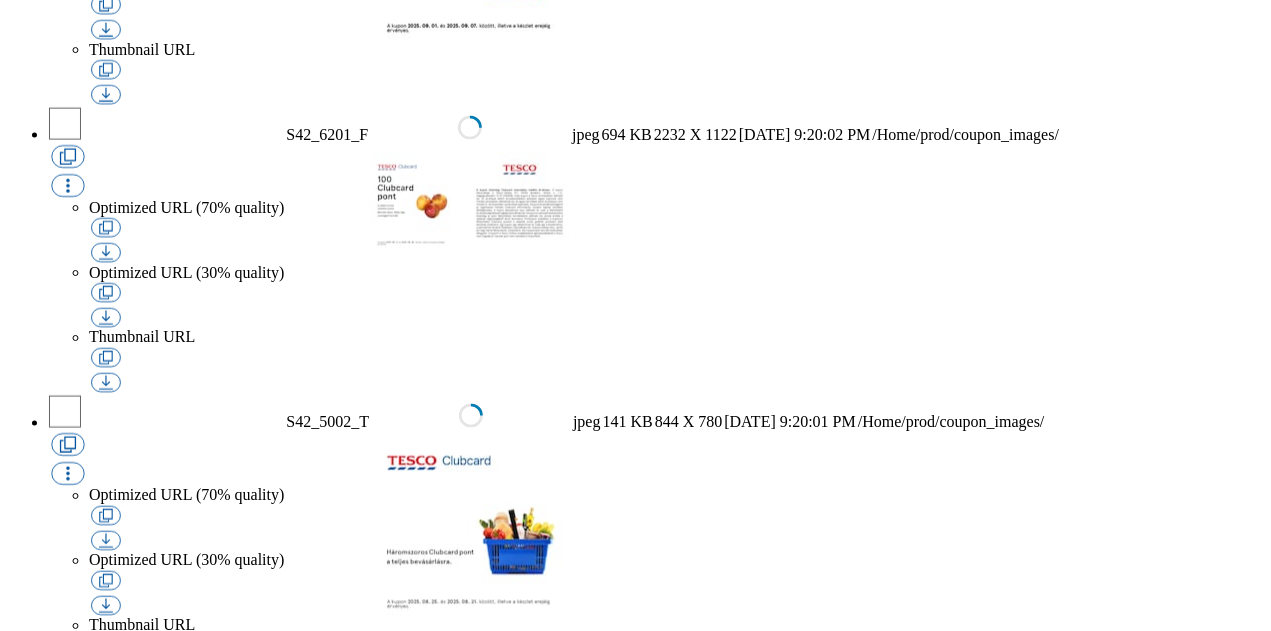 click on "2" at bounding box center (12, 7108) 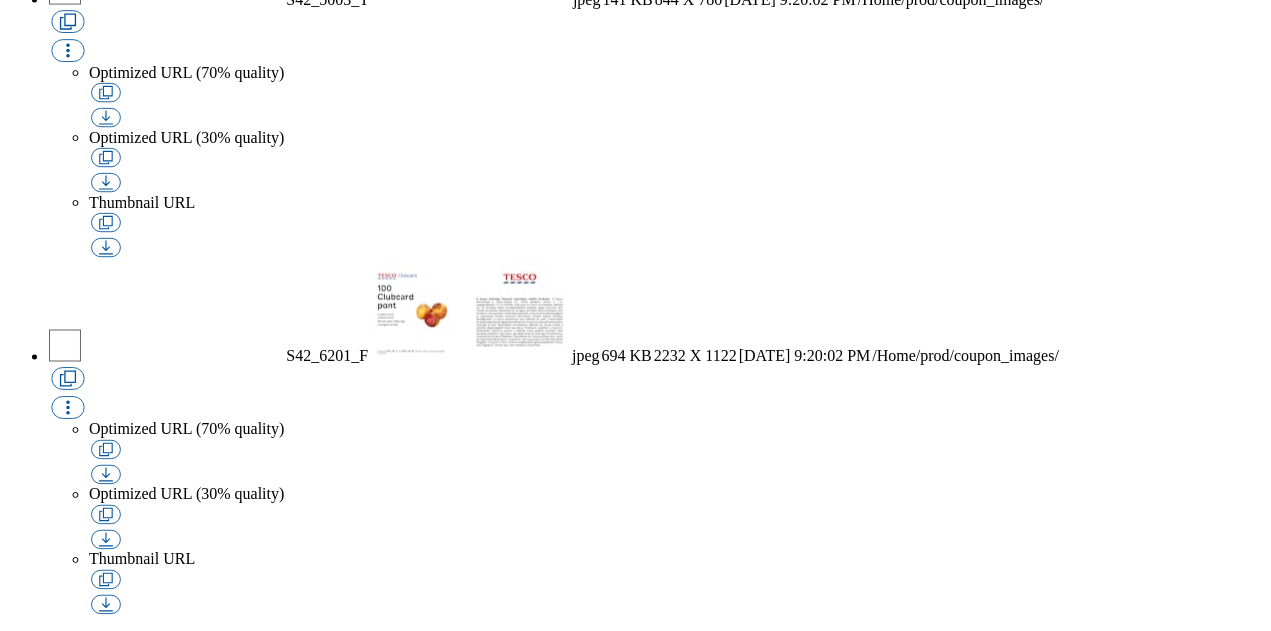 click on "2" at bounding box center (12, 9925) 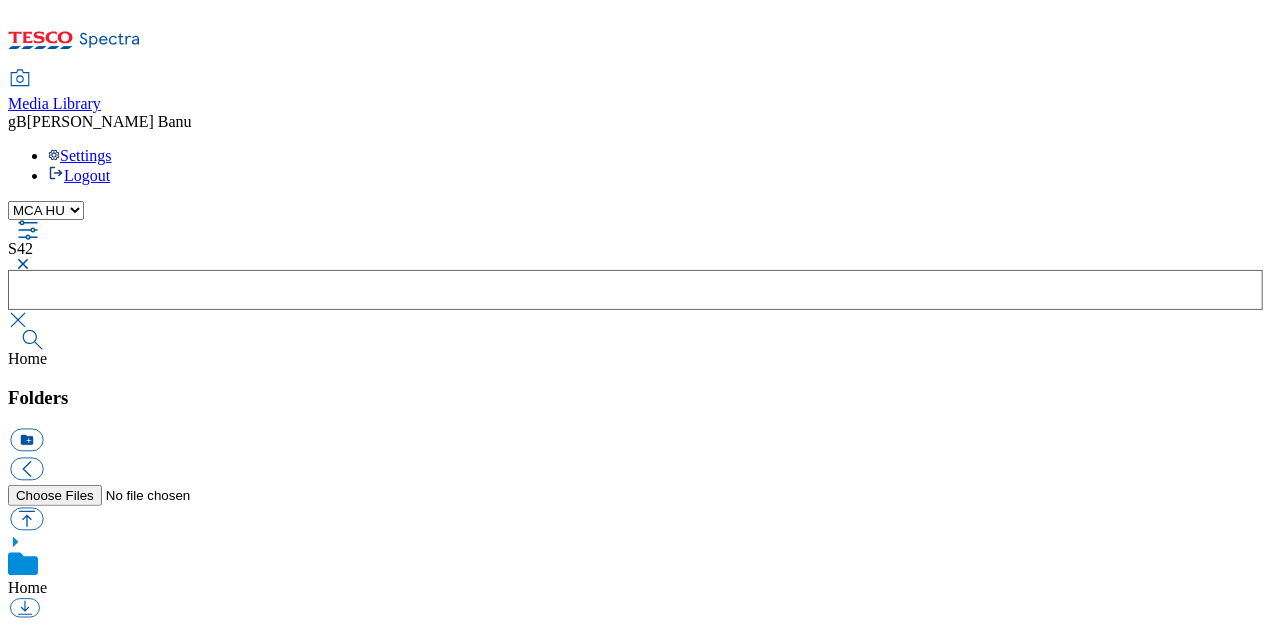 click on "S42_8006_T" at bounding box center (327, 1565) 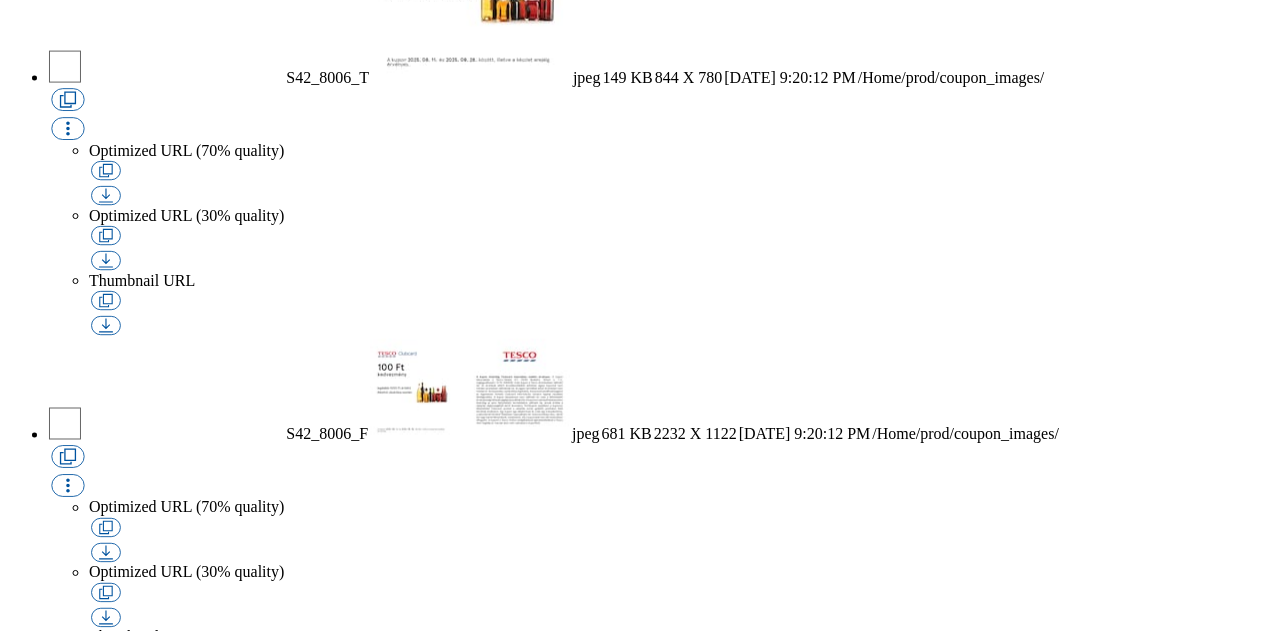 scroll, scrollTop: 1566, scrollLeft: 0, axis: vertical 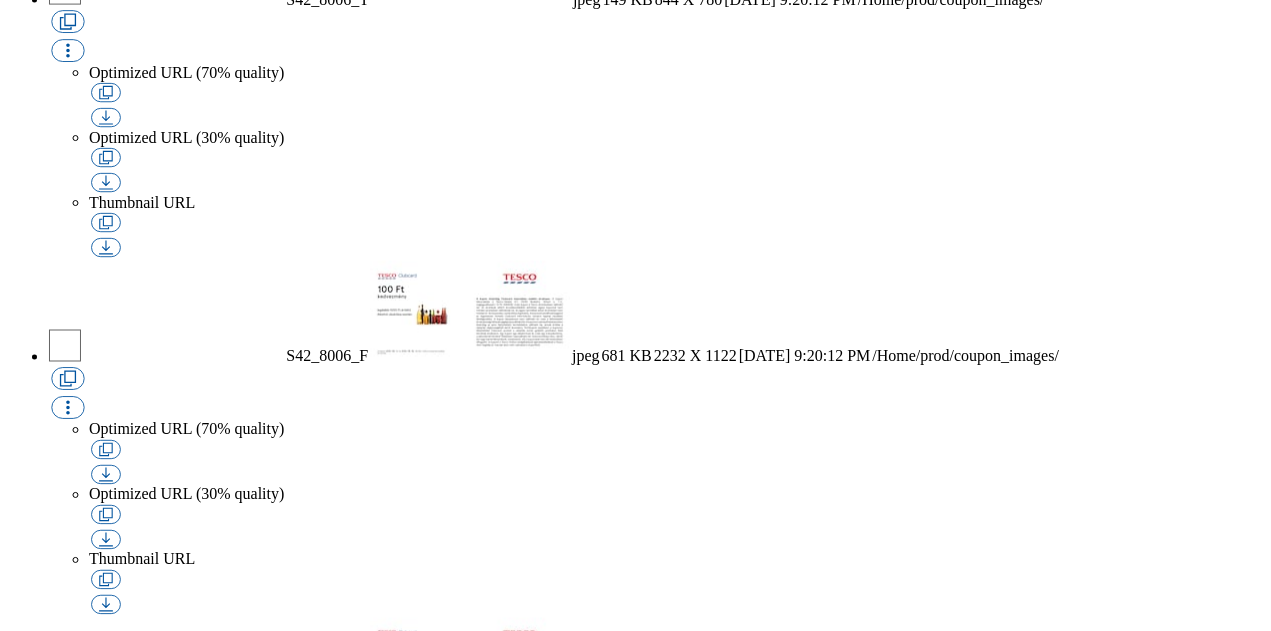 click at bounding box center (20, -1302) 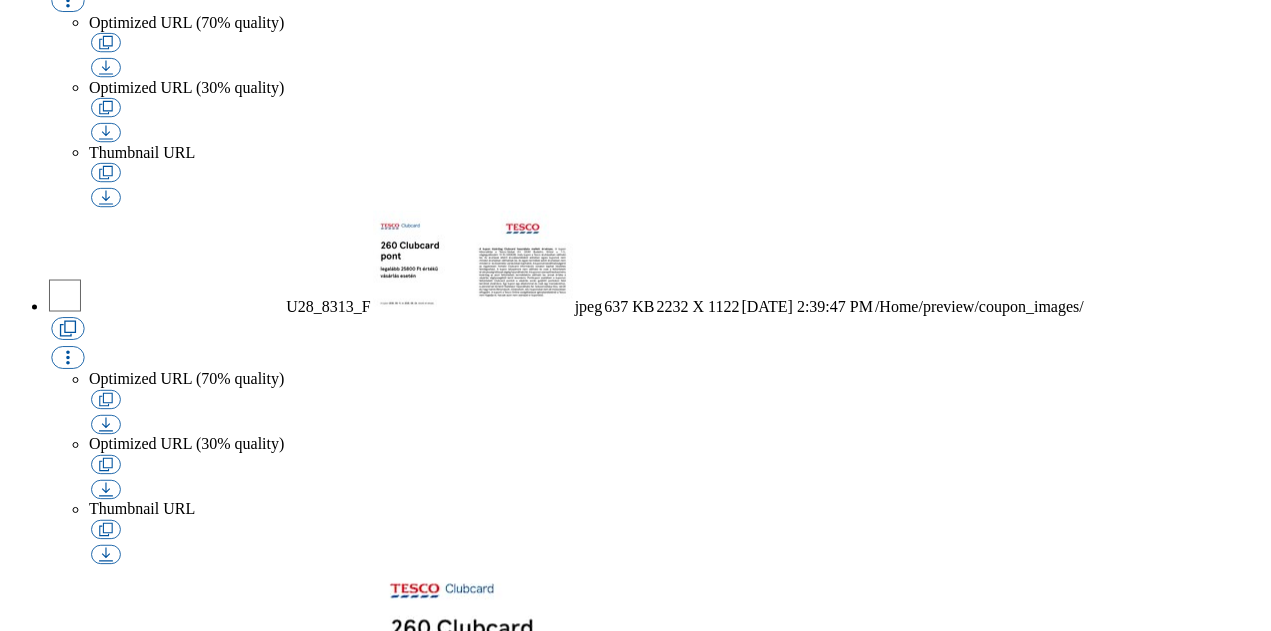 drag, startPoint x: 234, startPoint y: 307, endPoint x: 237, endPoint y: 260, distance: 47.095646 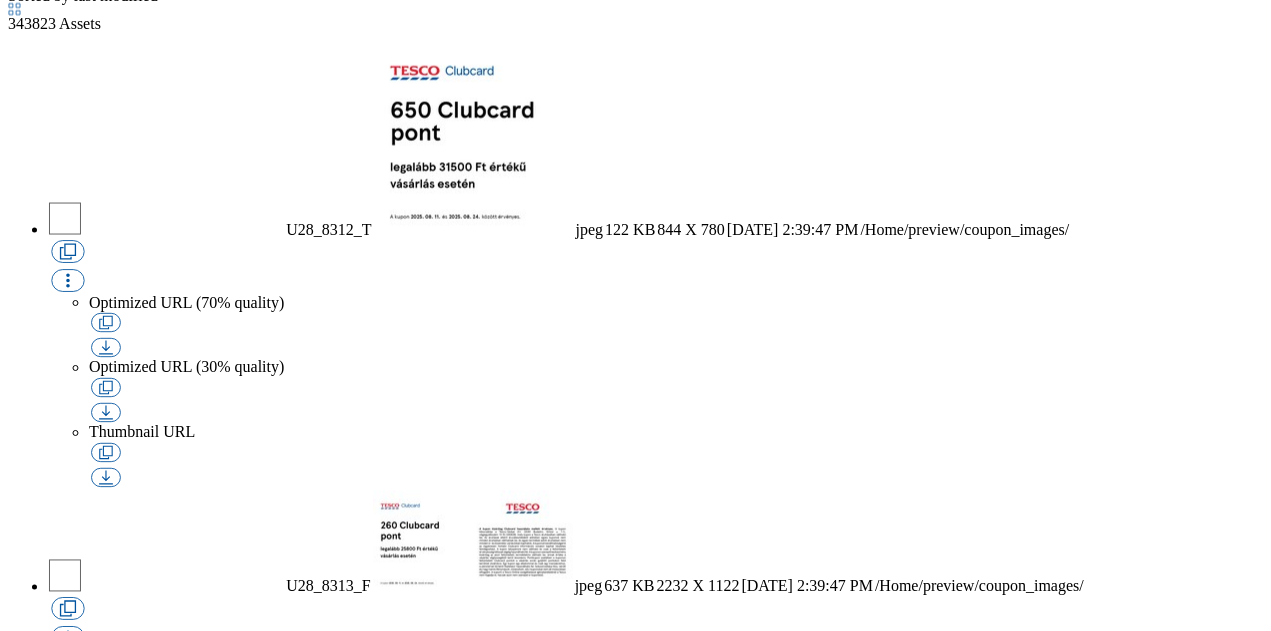 click on "MCA CZ MCA HU MCA MY MCA PL MCA SK MCA TH MCA UK" at bounding box center [46, -1356] 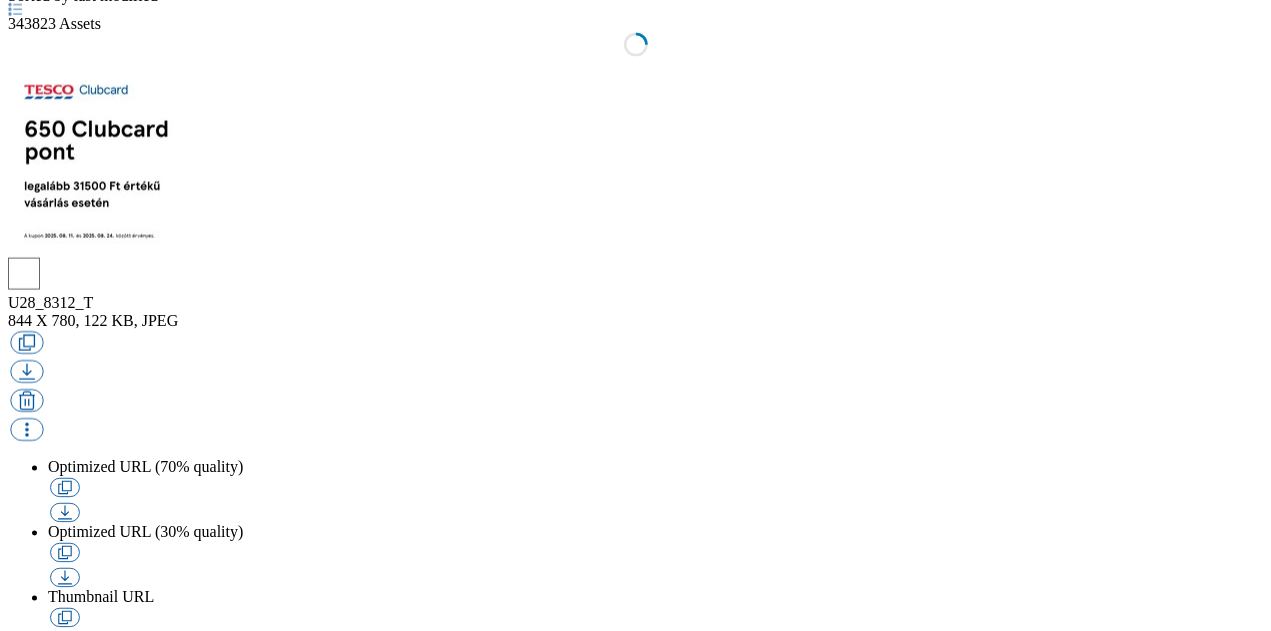 scroll, scrollTop: 1990, scrollLeft: 0, axis: vertical 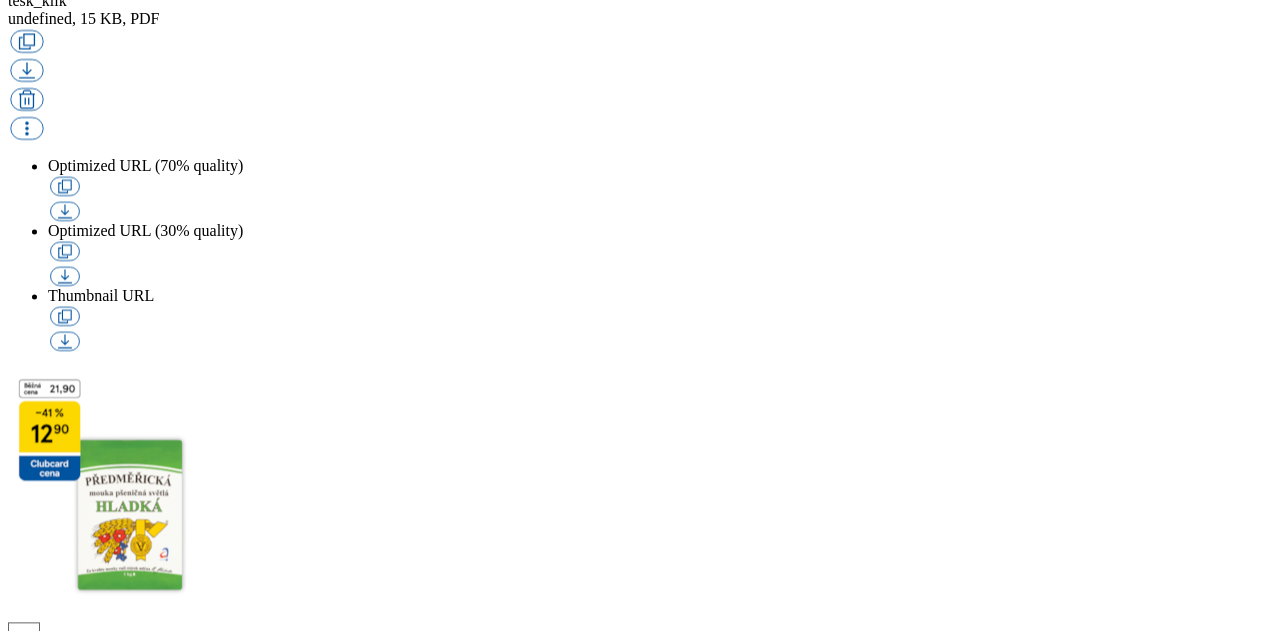 click on "MCA CZ MCA HU MCA MY MCA PL MCA SK MCA TH MCA UK" at bounding box center [46, -1780] 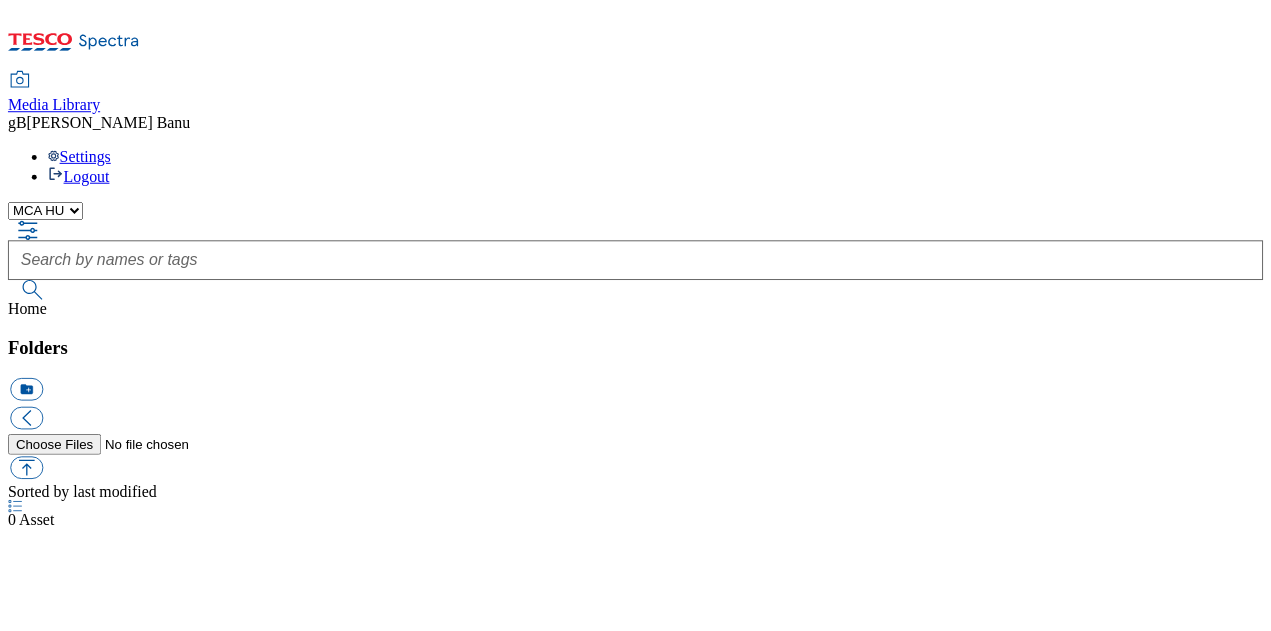 scroll, scrollTop: 0, scrollLeft: 0, axis: both 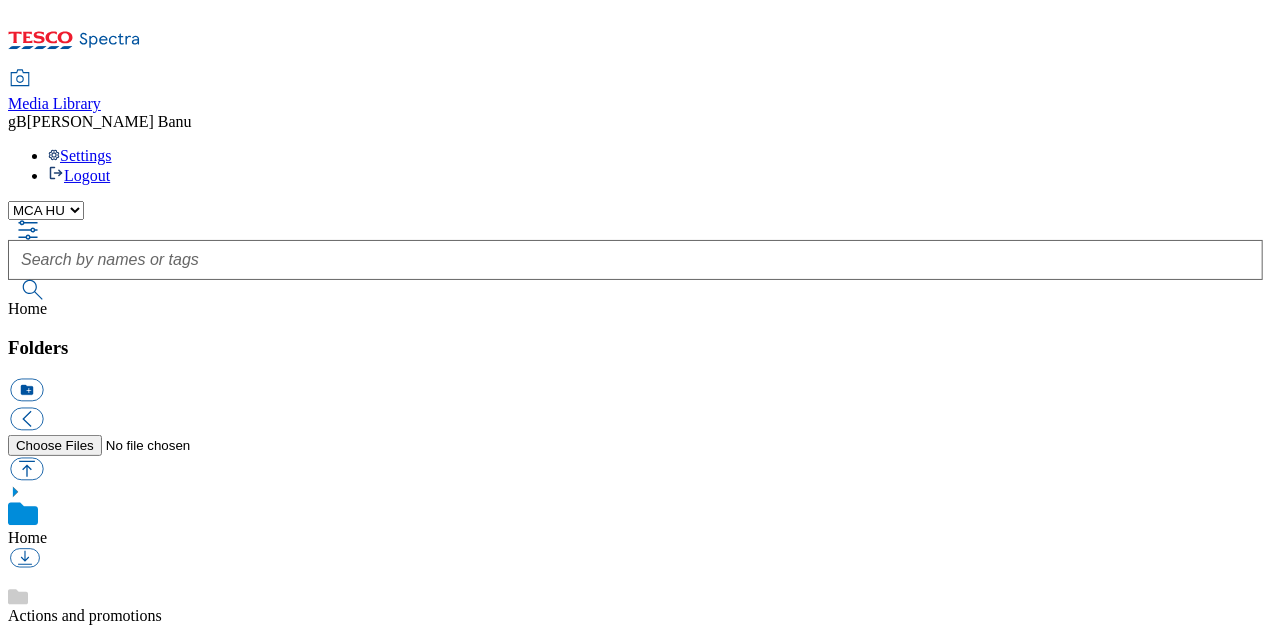 click 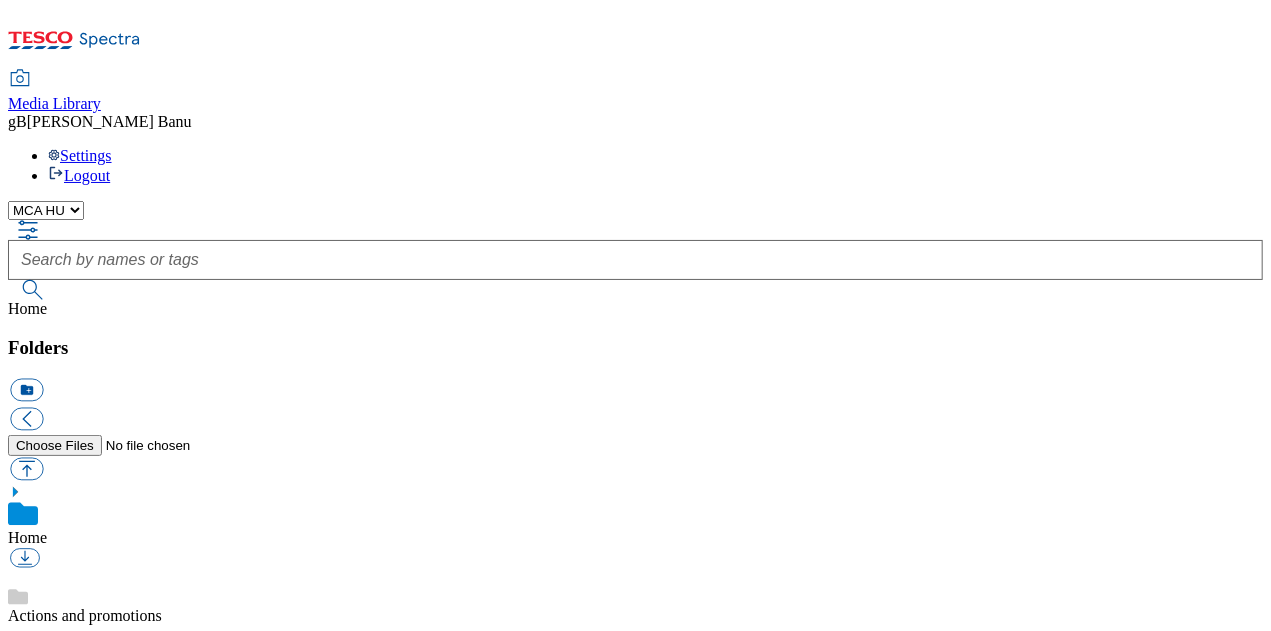 click on "MCA CZ MCA HU MCA MY MCA PL MCA SK MCA TH MCA UK" at bounding box center [46, 210] 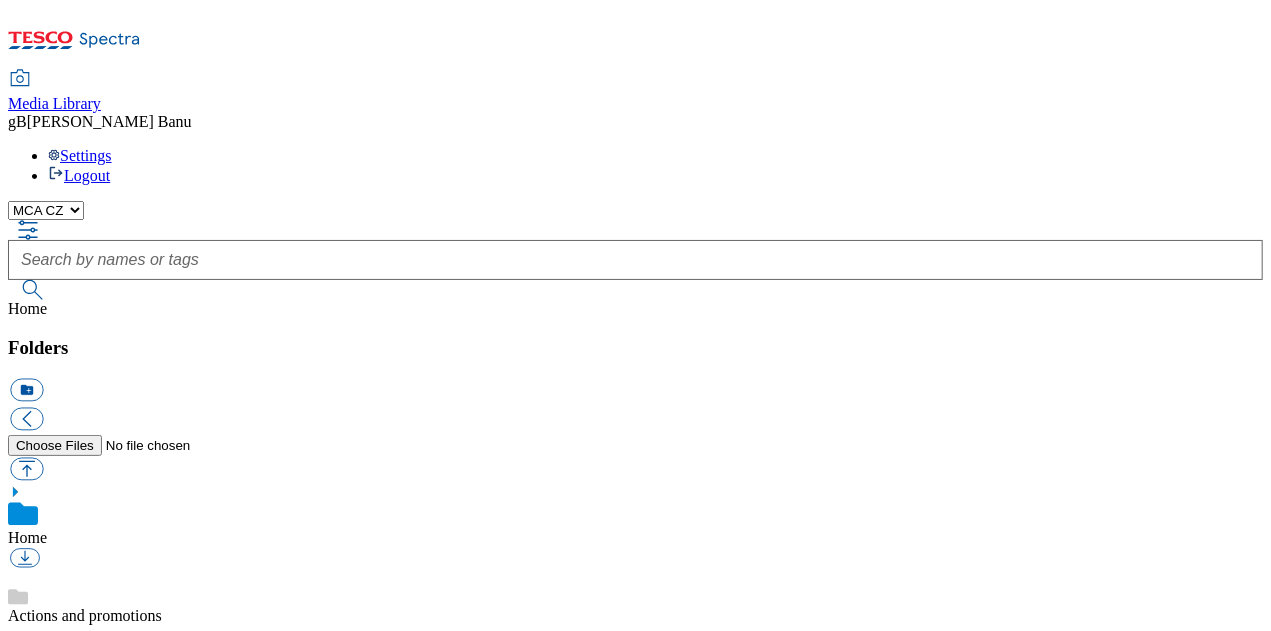 click on "MCA CZ MCA HU MCA MY MCA PL MCA SK MCA TH MCA UK" at bounding box center (46, 210) 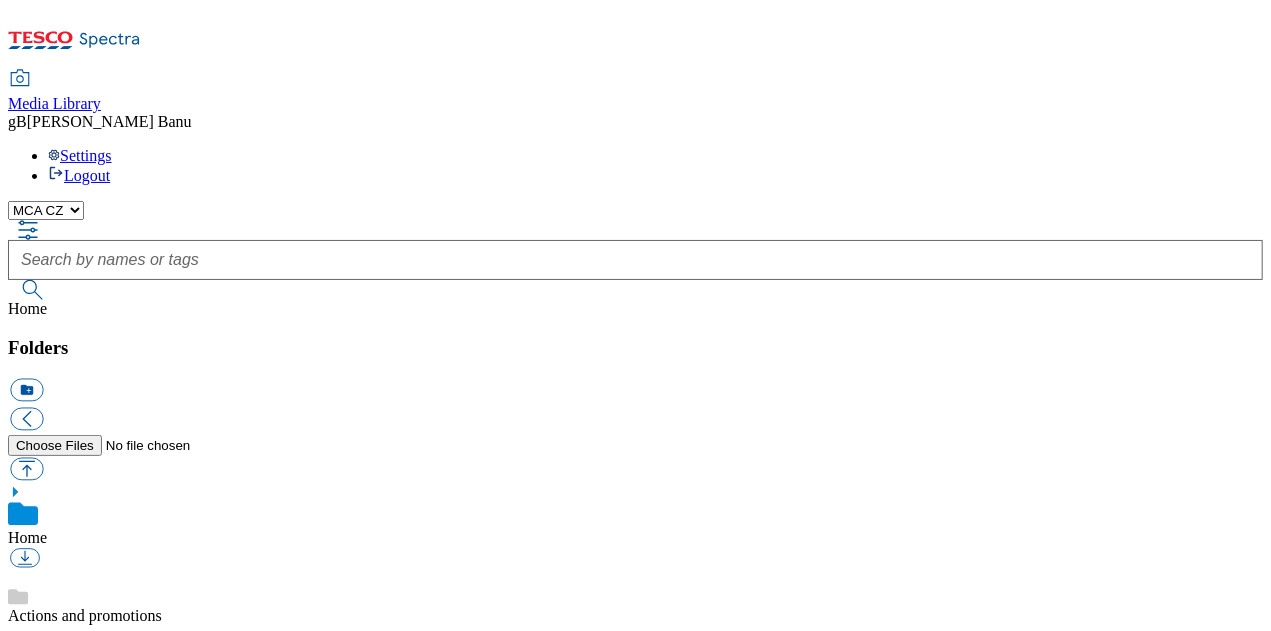 click at bounding box center (17, 1351) 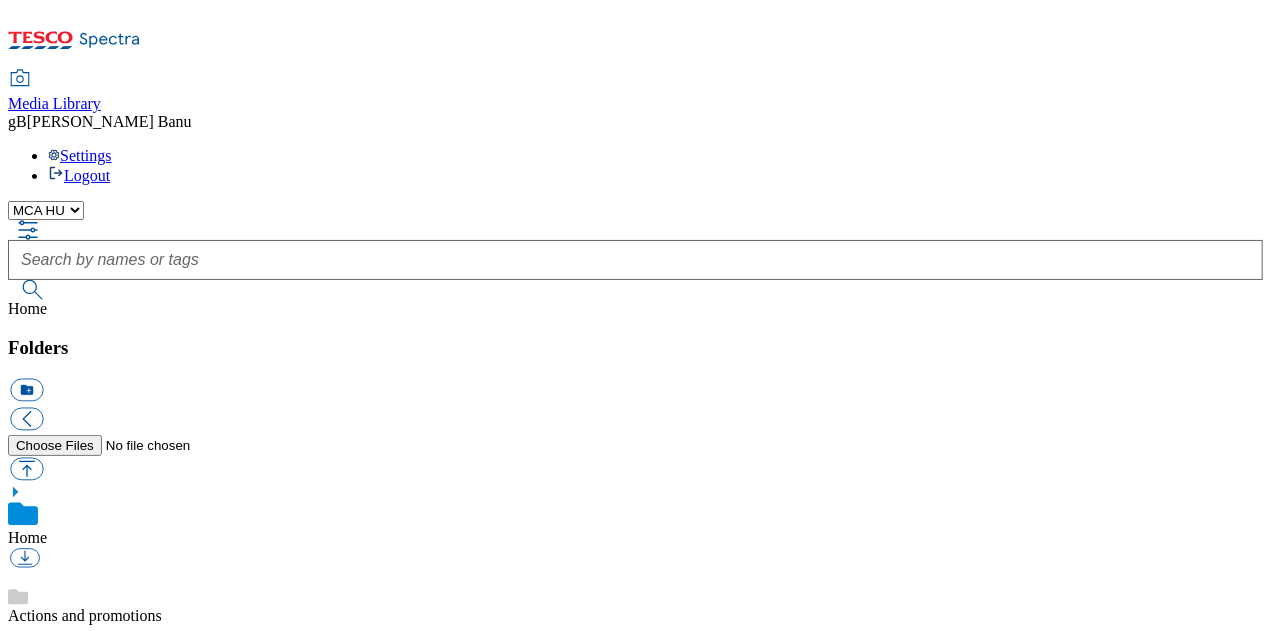 click on "MCA CZ MCA HU MCA MY MCA PL MCA SK MCA TH MCA UK" at bounding box center [46, 210] 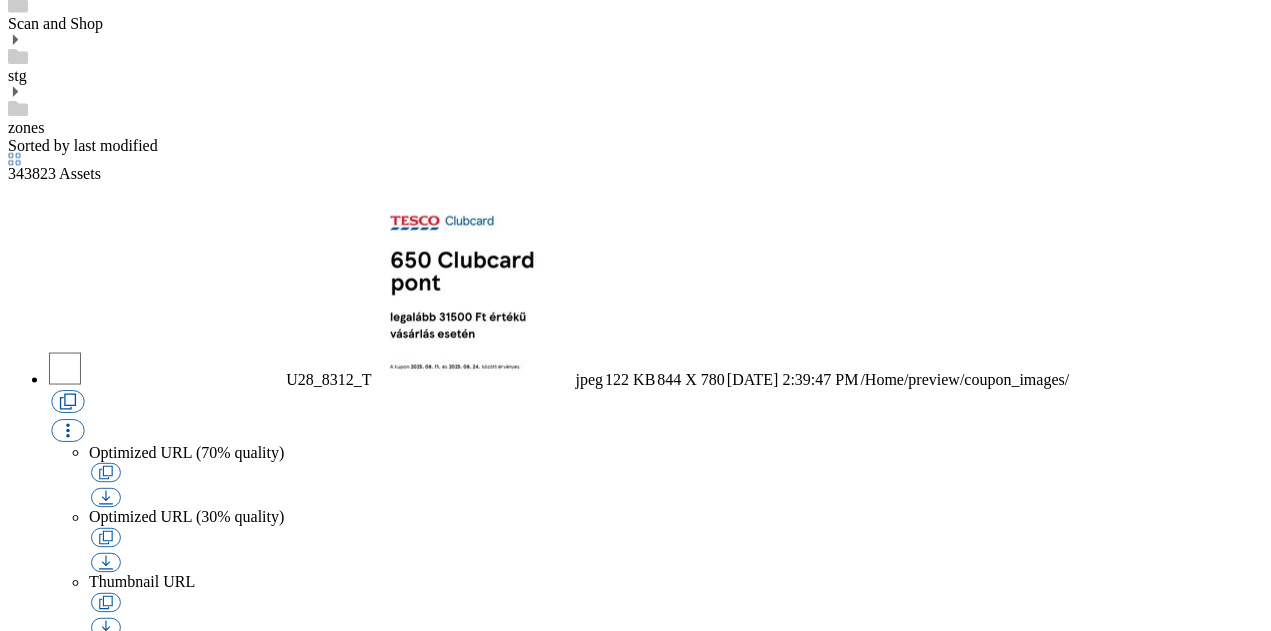 scroll, scrollTop: 1566, scrollLeft: 0, axis: vertical 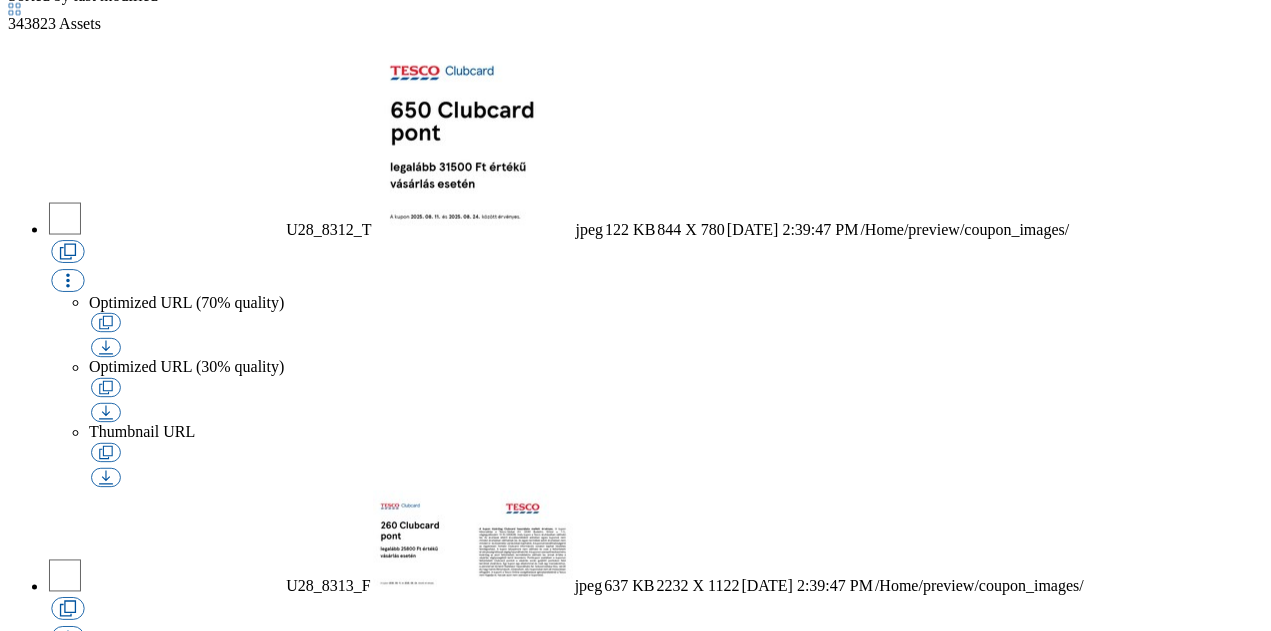 click 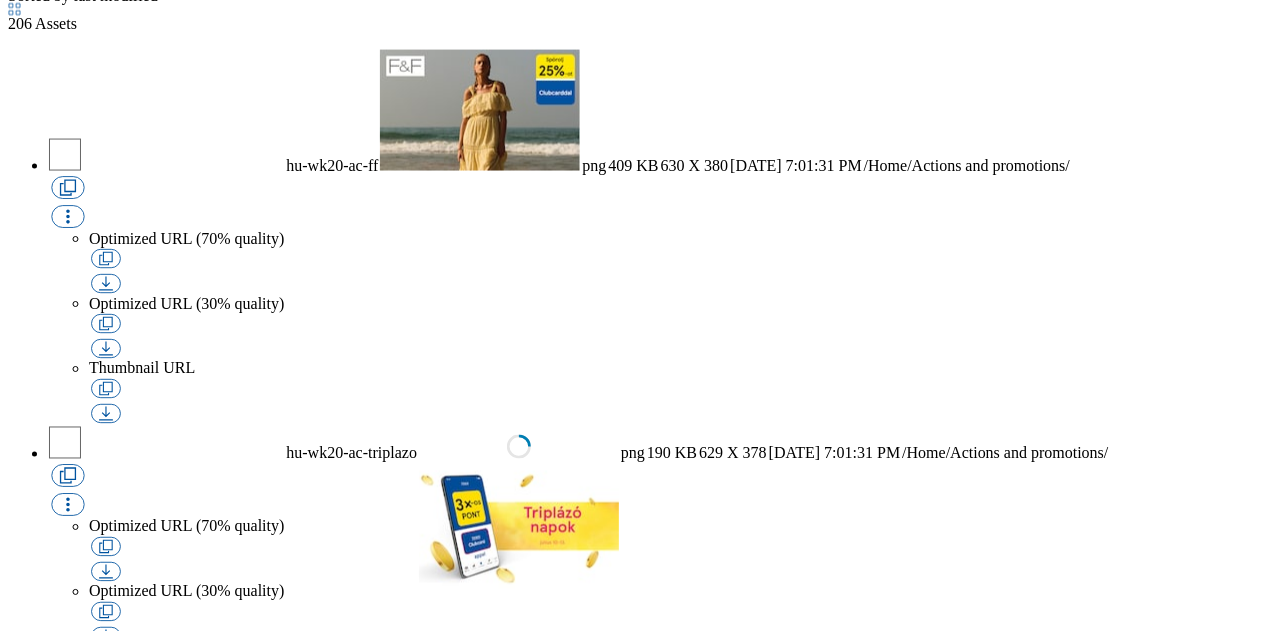click 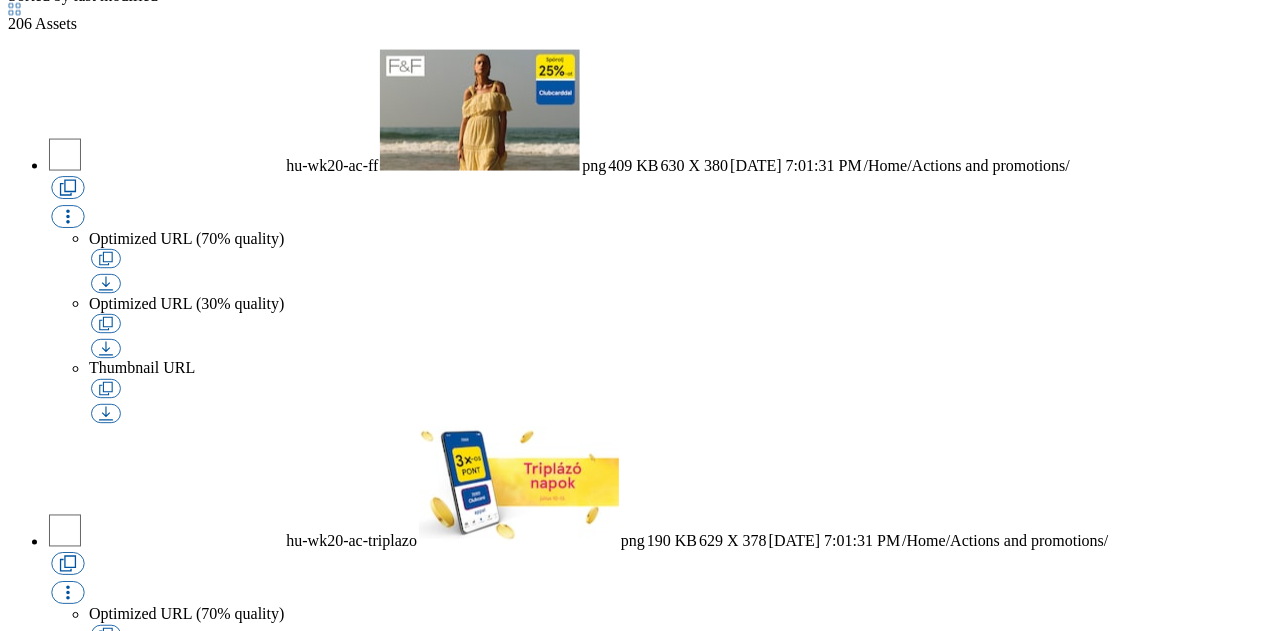 scroll, scrollTop: 166, scrollLeft: 0, axis: vertical 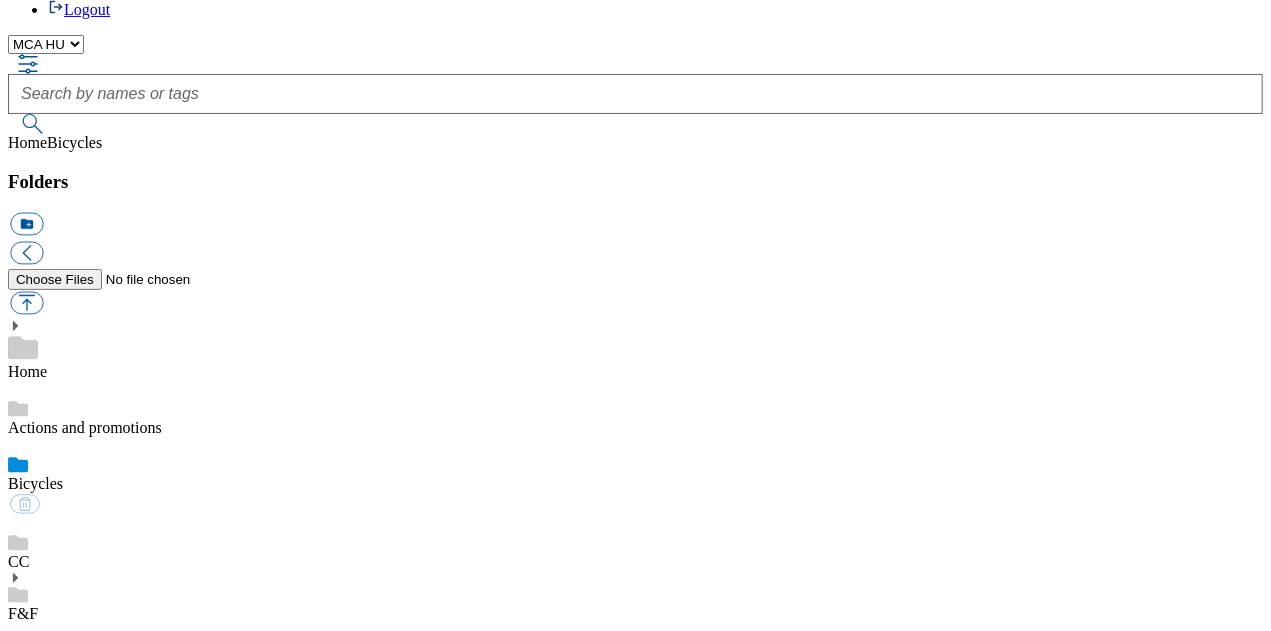 click 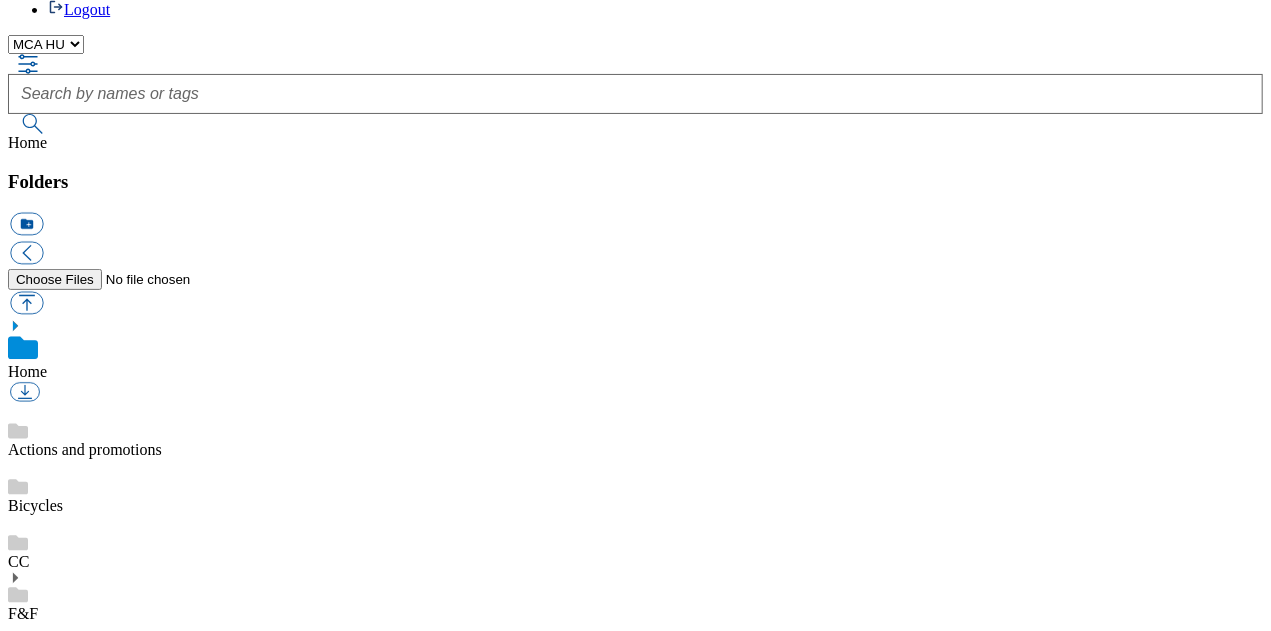 click 